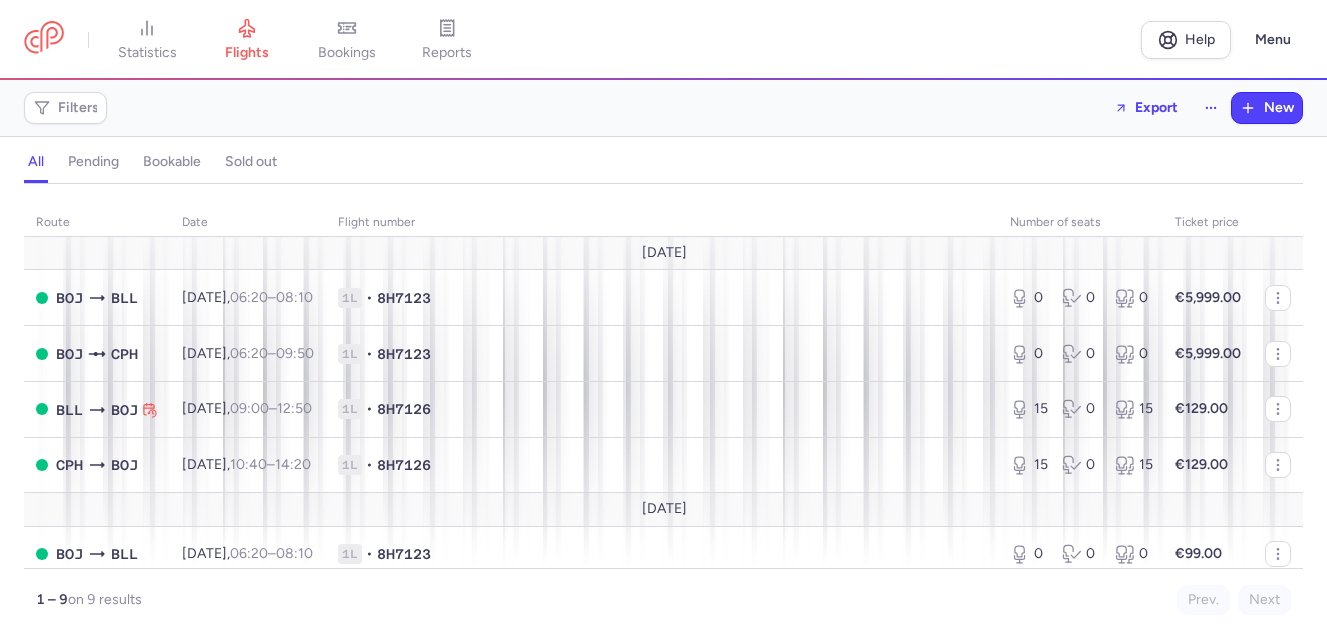 scroll, scrollTop: 0, scrollLeft: 0, axis: both 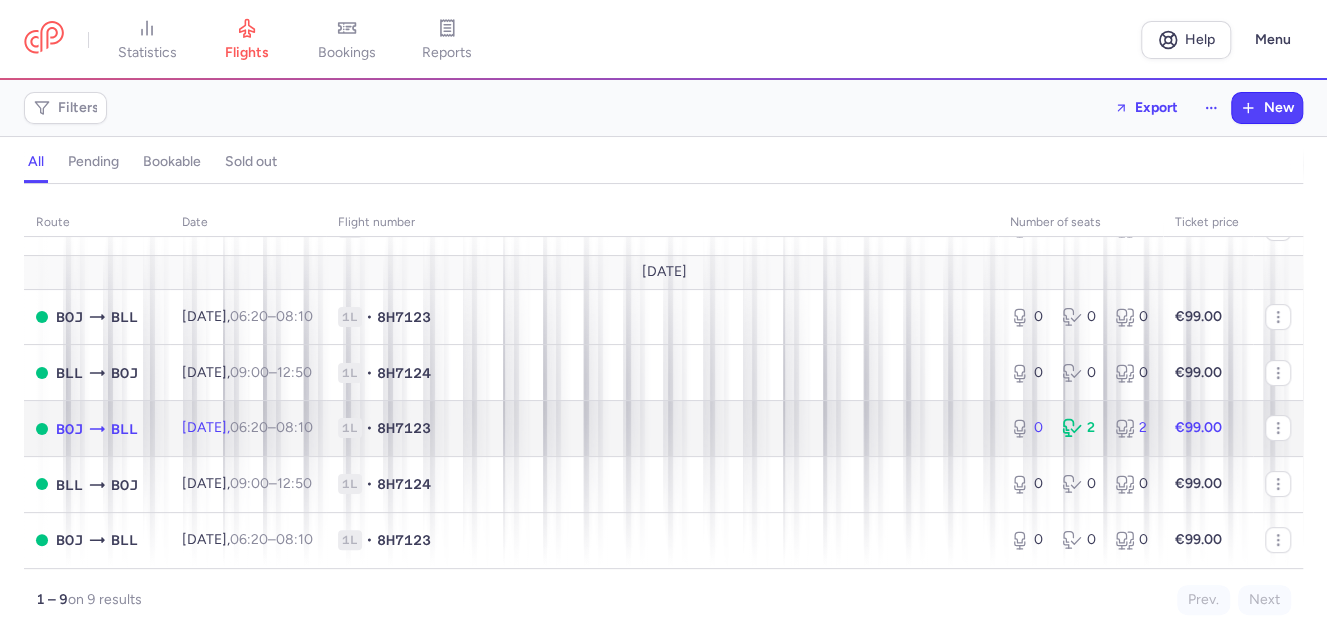 click on "8H7123" at bounding box center (404, 428) 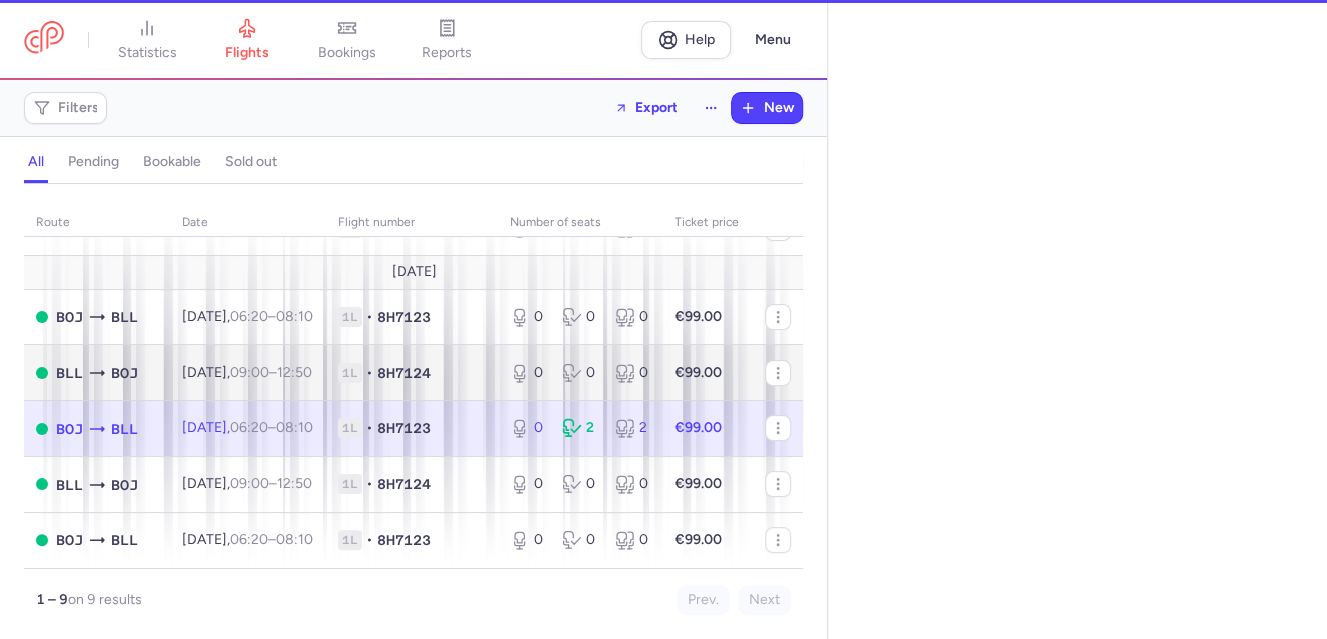select on "days" 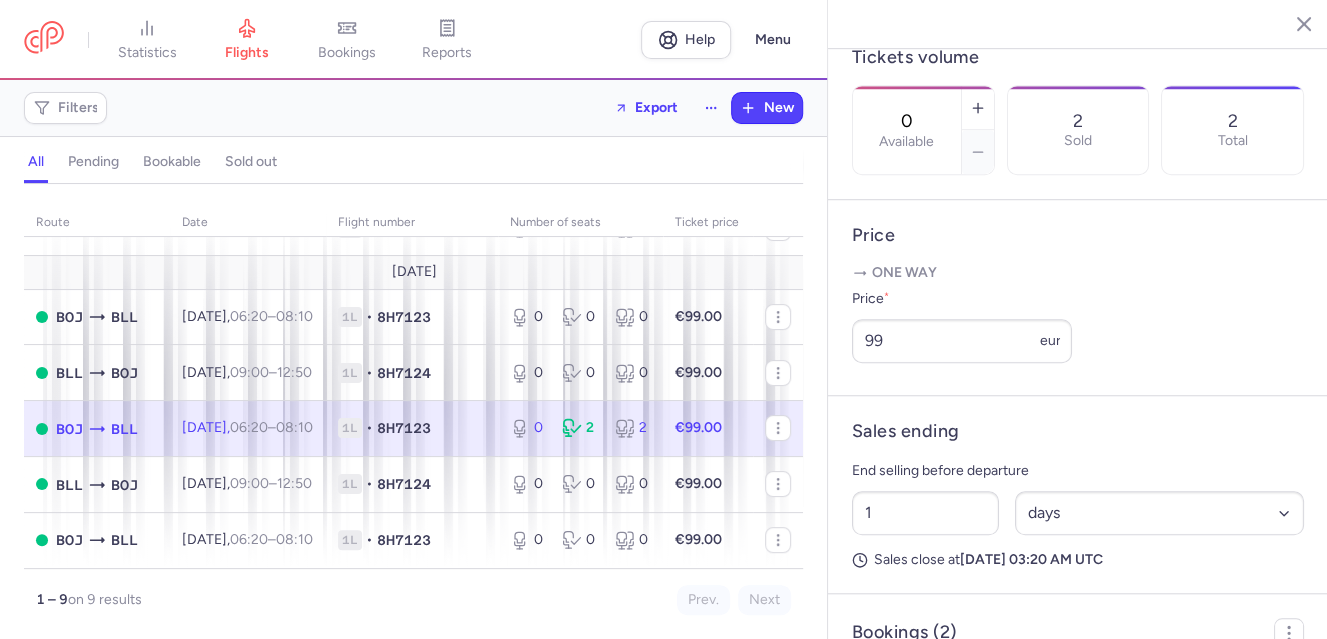 scroll, scrollTop: 869, scrollLeft: 0, axis: vertical 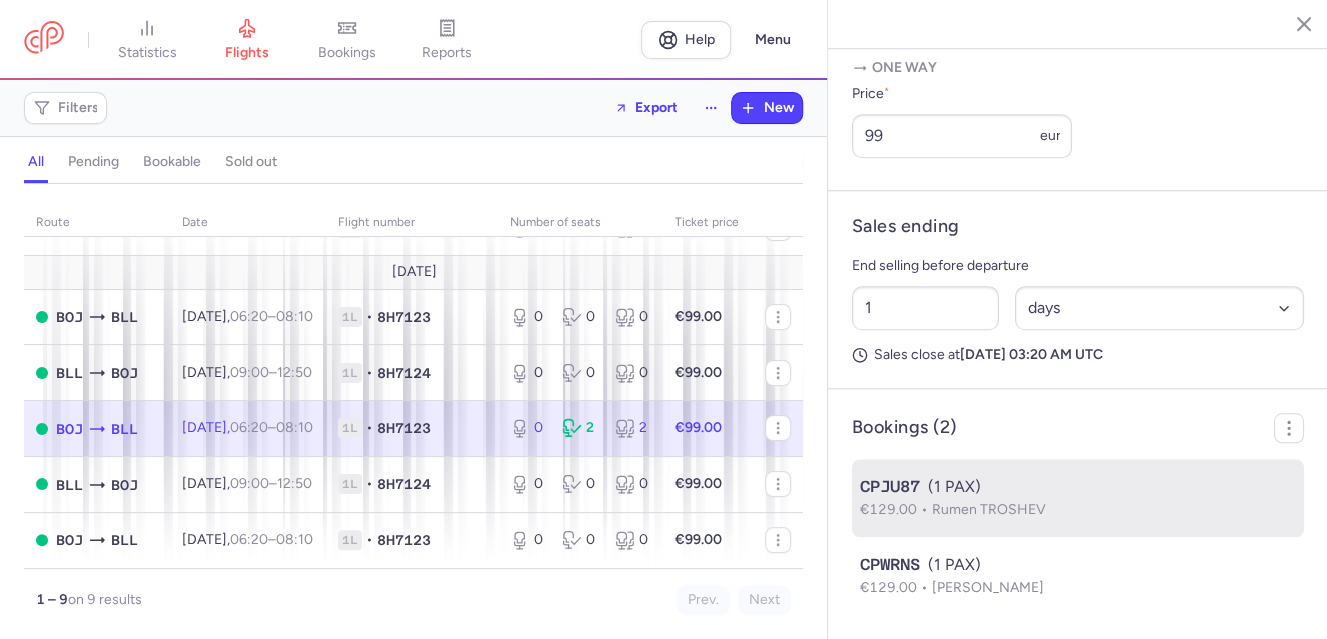 click on "€129.00  [PERSON_NAME]" at bounding box center [1078, 510] 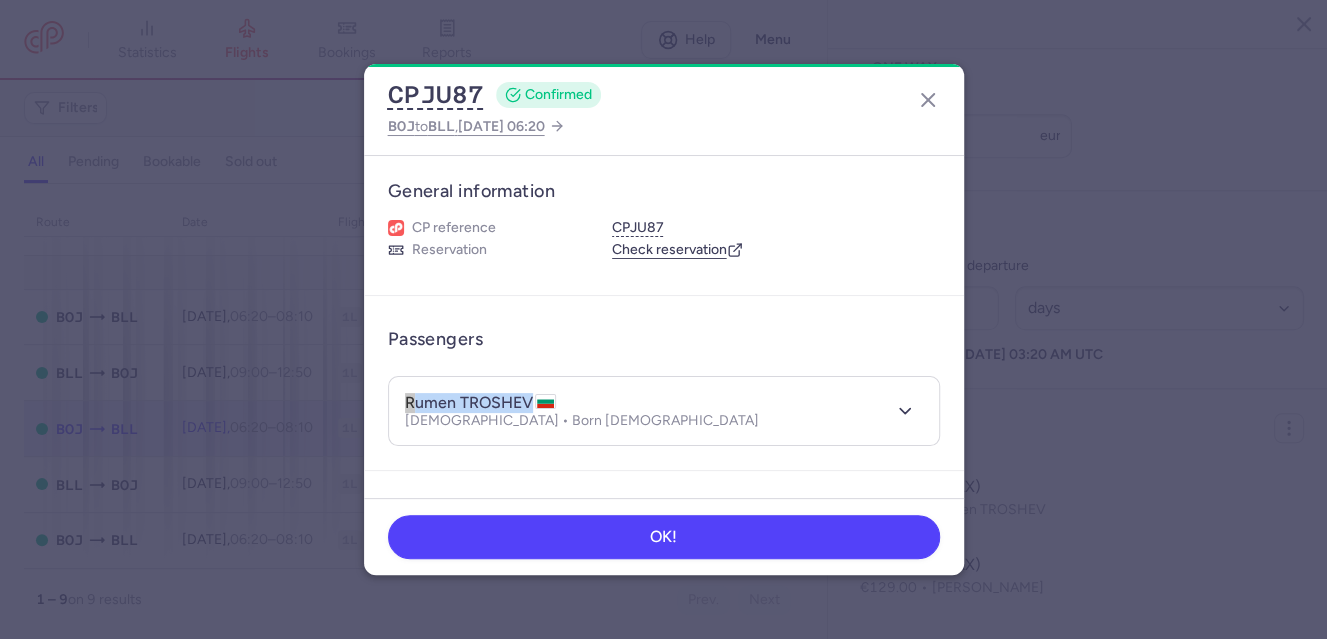 drag, startPoint x: 408, startPoint y: 397, endPoint x: 558, endPoint y: 405, distance: 150.21318 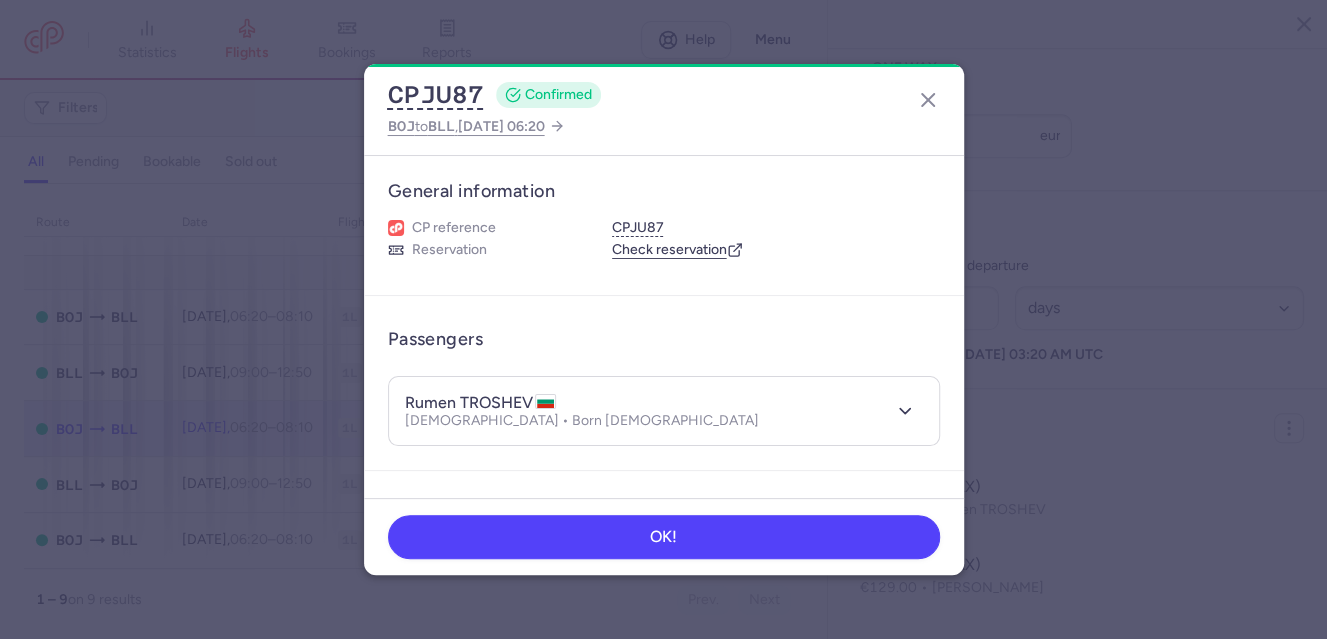 drag, startPoint x: 558, startPoint y: 405, endPoint x: 779, endPoint y: 282, distance: 252.92291 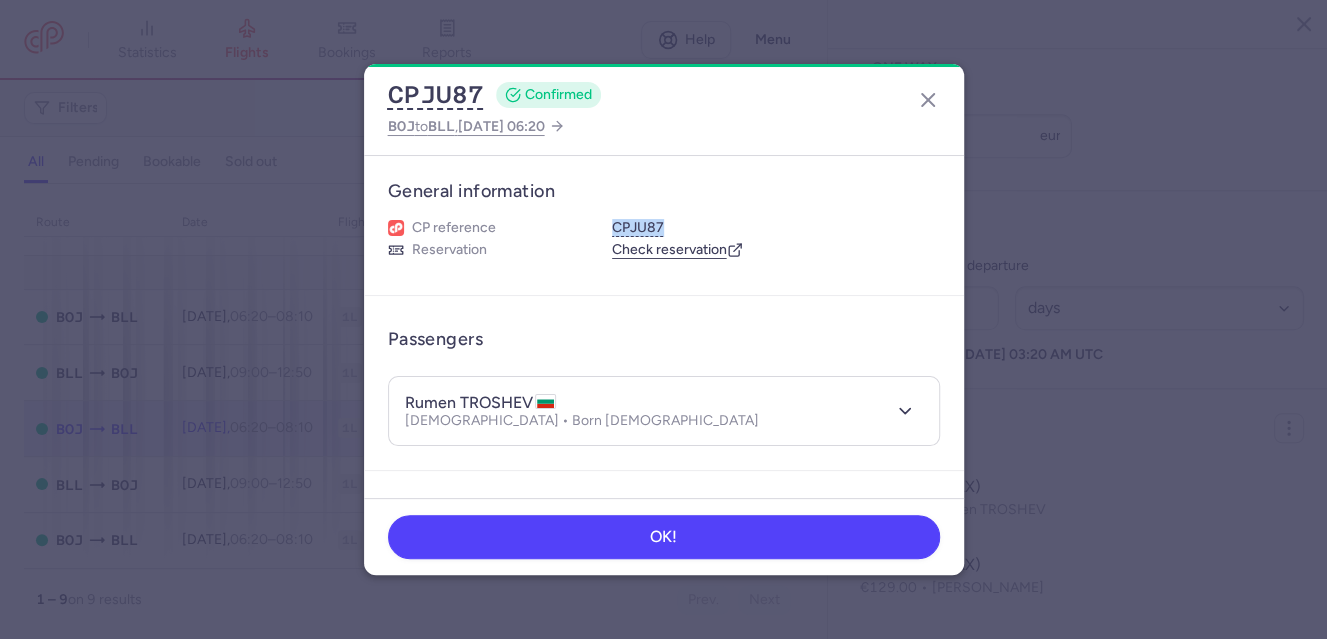 drag, startPoint x: 675, startPoint y: 219, endPoint x: 586, endPoint y: 224, distance: 89.140335 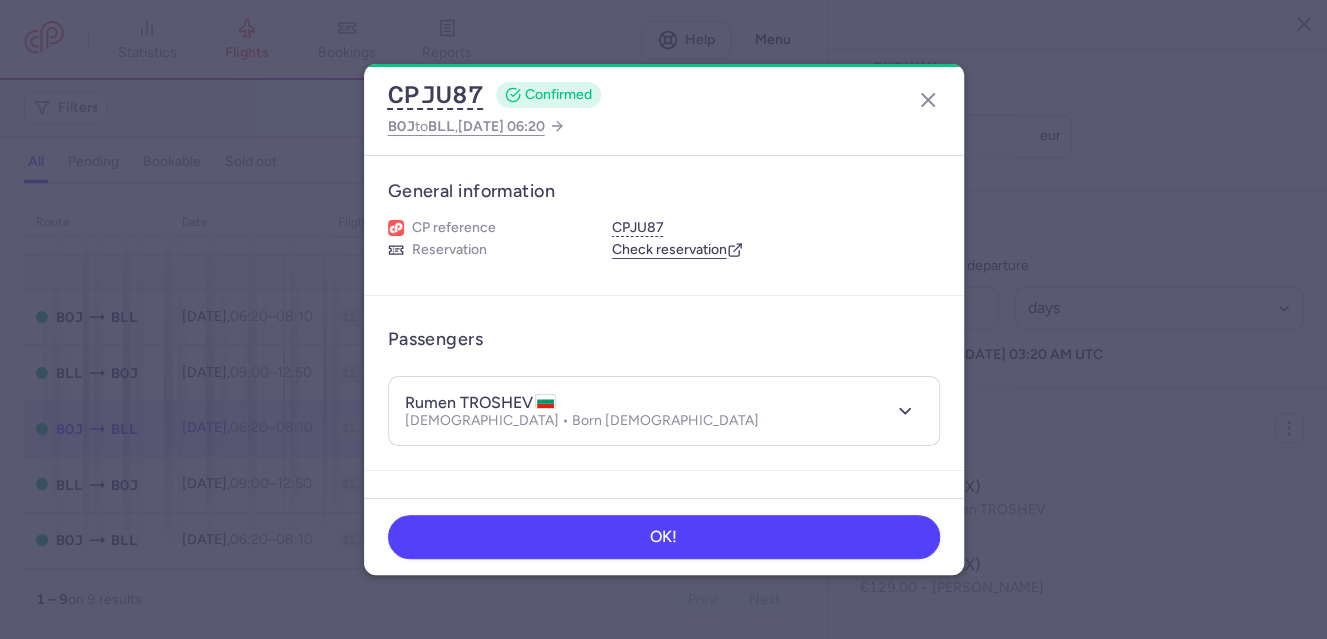 drag, startPoint x: 586, startPoint y: 224, endPoint x: 750, endPoint y: 134, distance: 187.07217 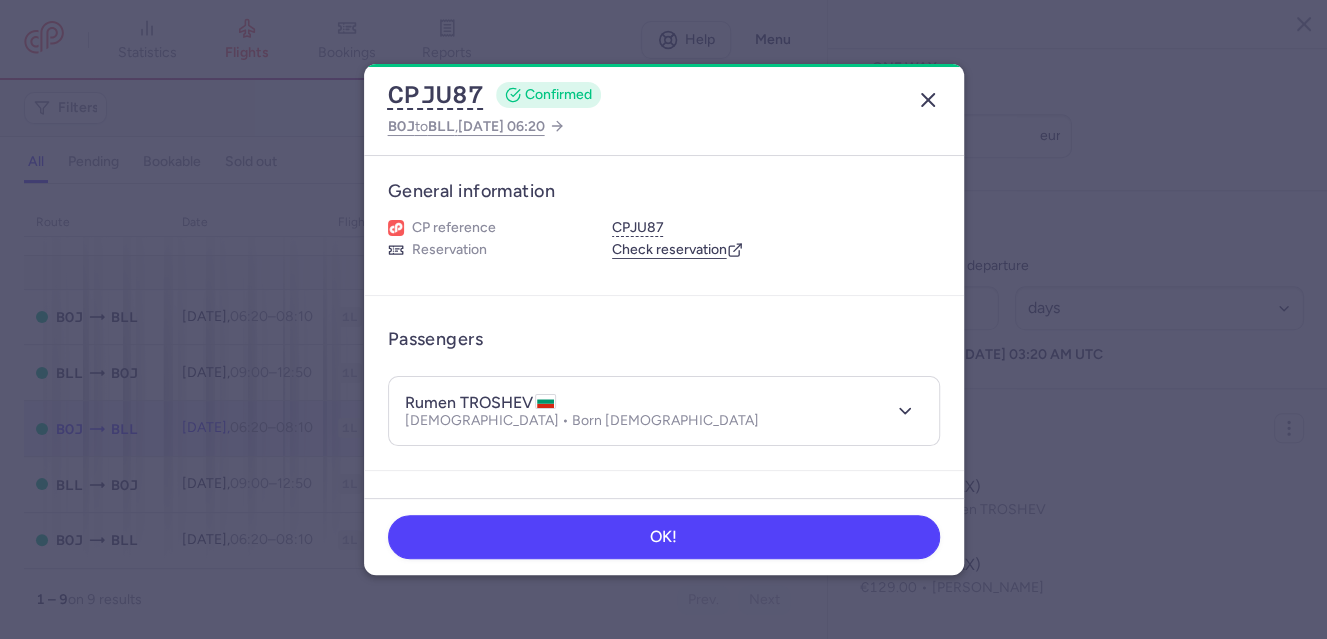 click 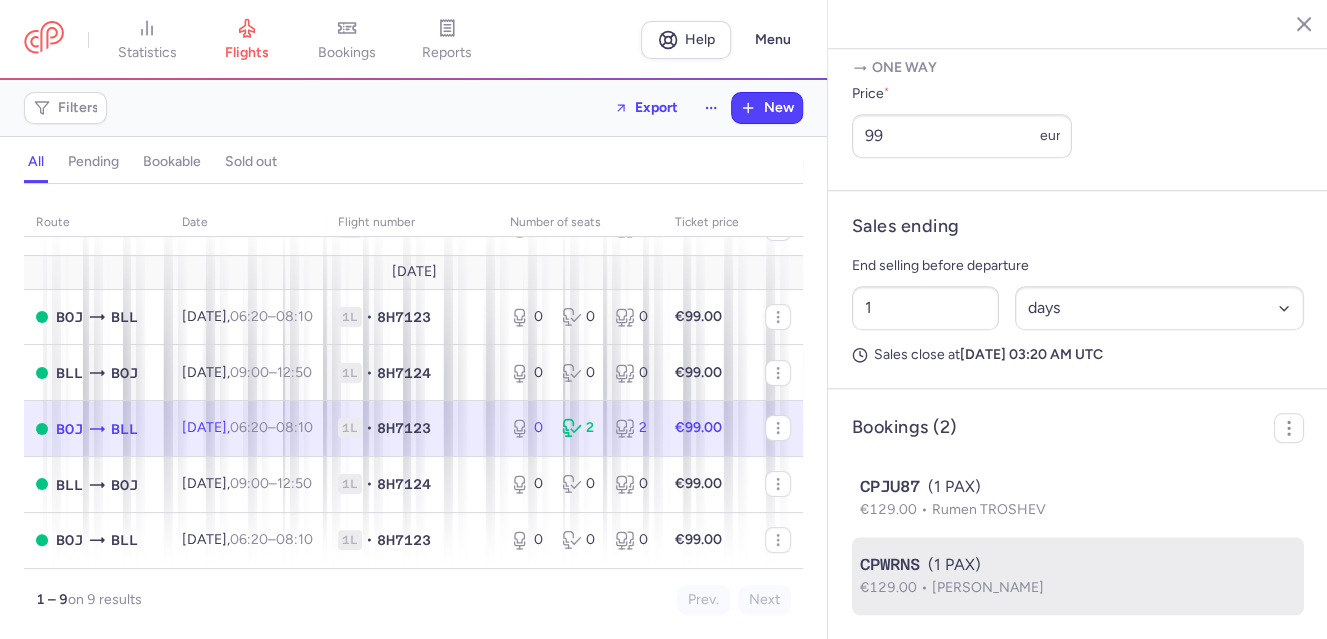 click on "CPWRNS  (1 PAX)" at bounding box center [1078, 565] 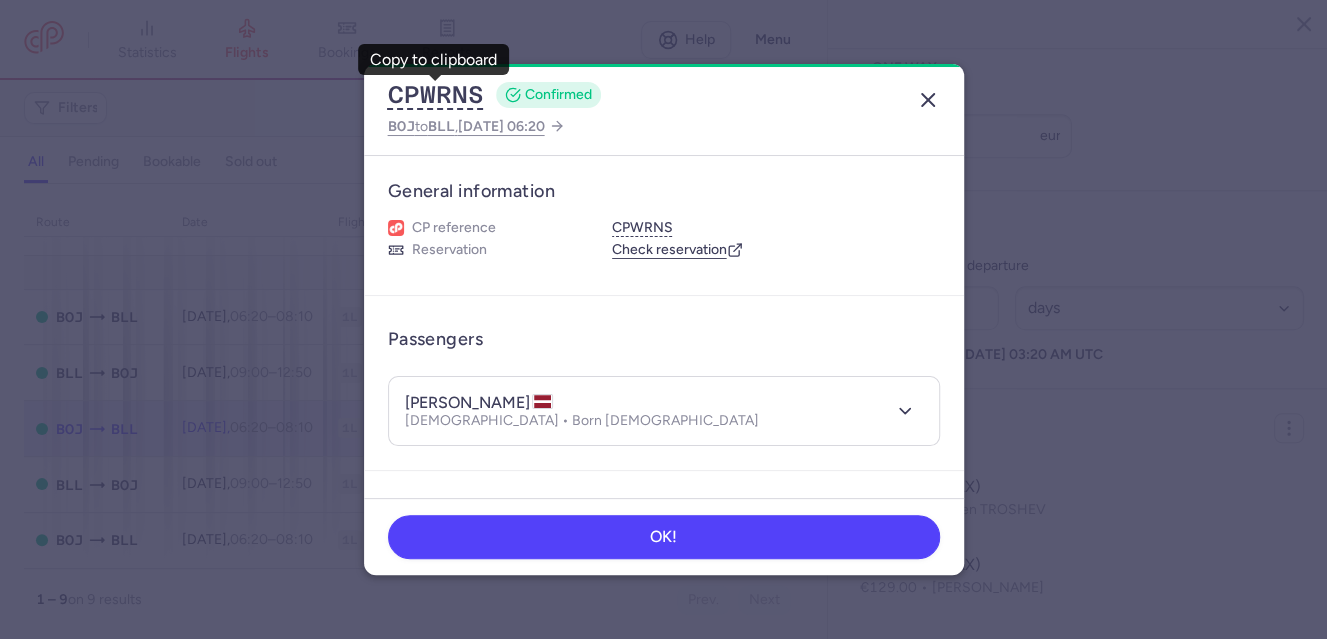 click 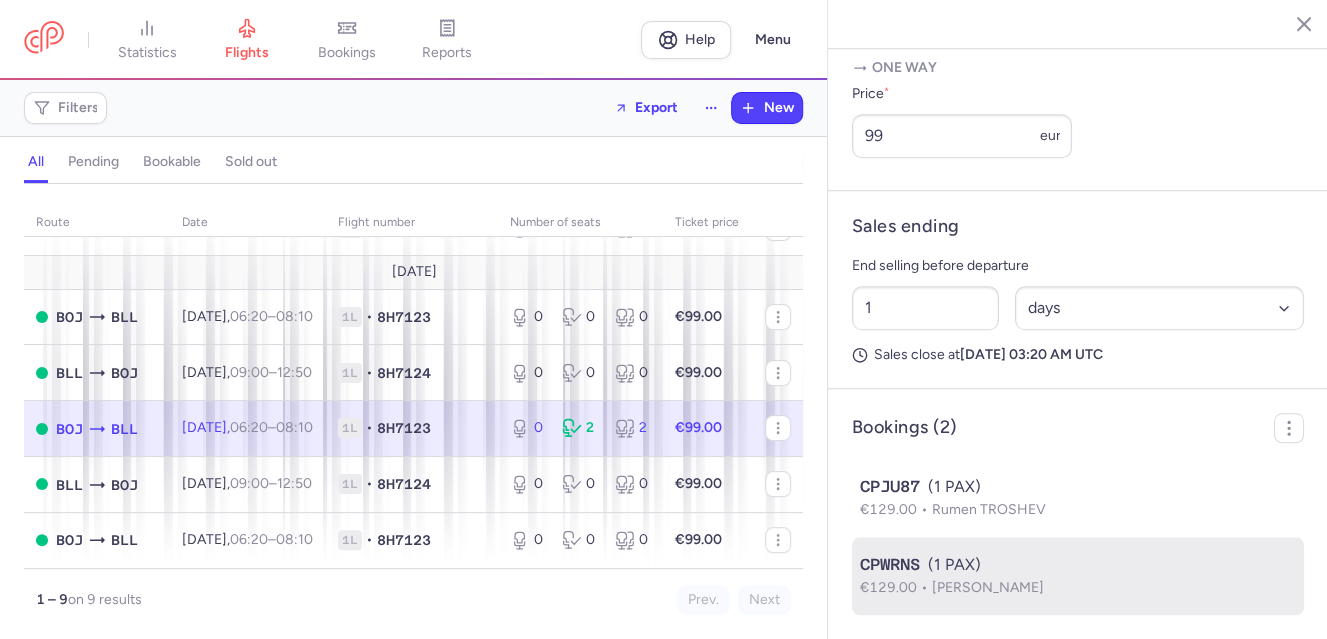 click on "CPWRNS  (1 PAX)" at bounding box center (1078, 565) 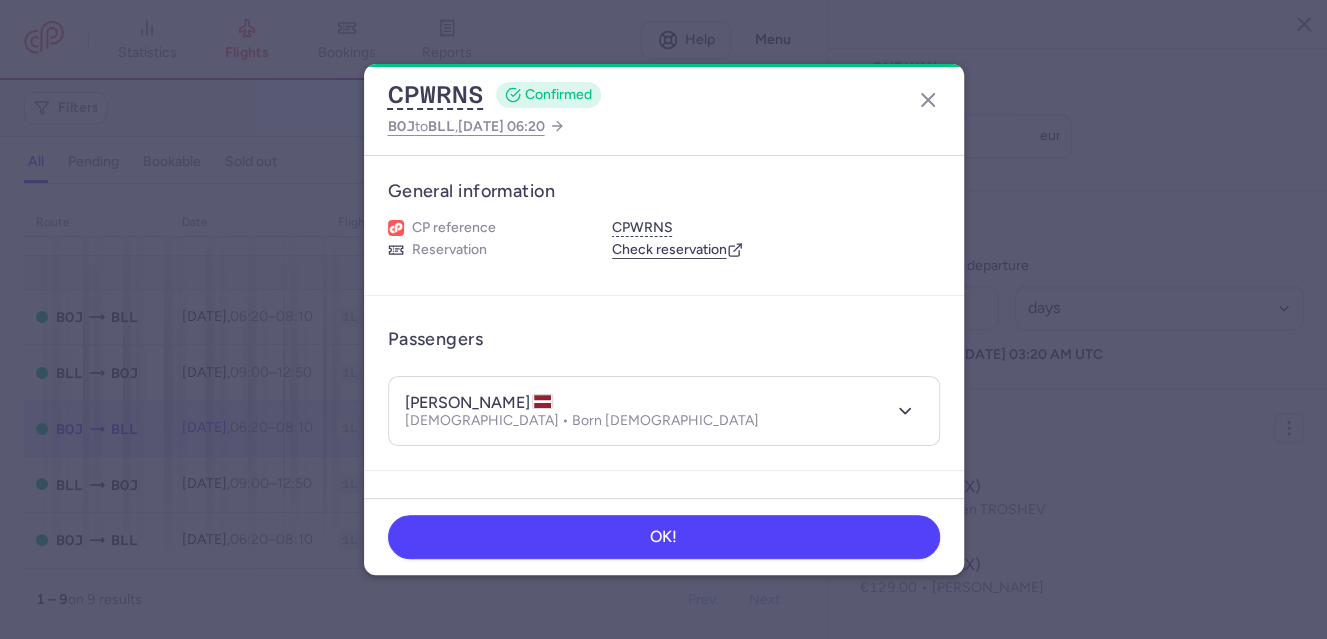 click on "CPWRNS" at bounding box center [776, 228] 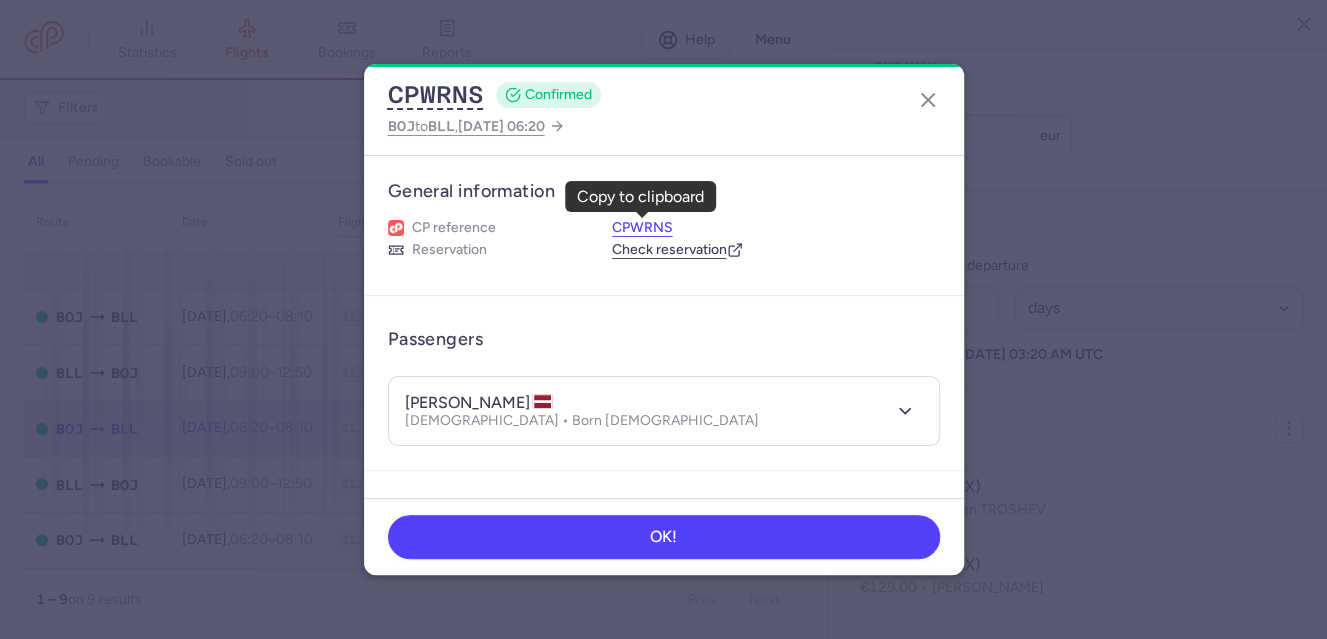 click on "CPWRNS" at bounding box center (642, 228) 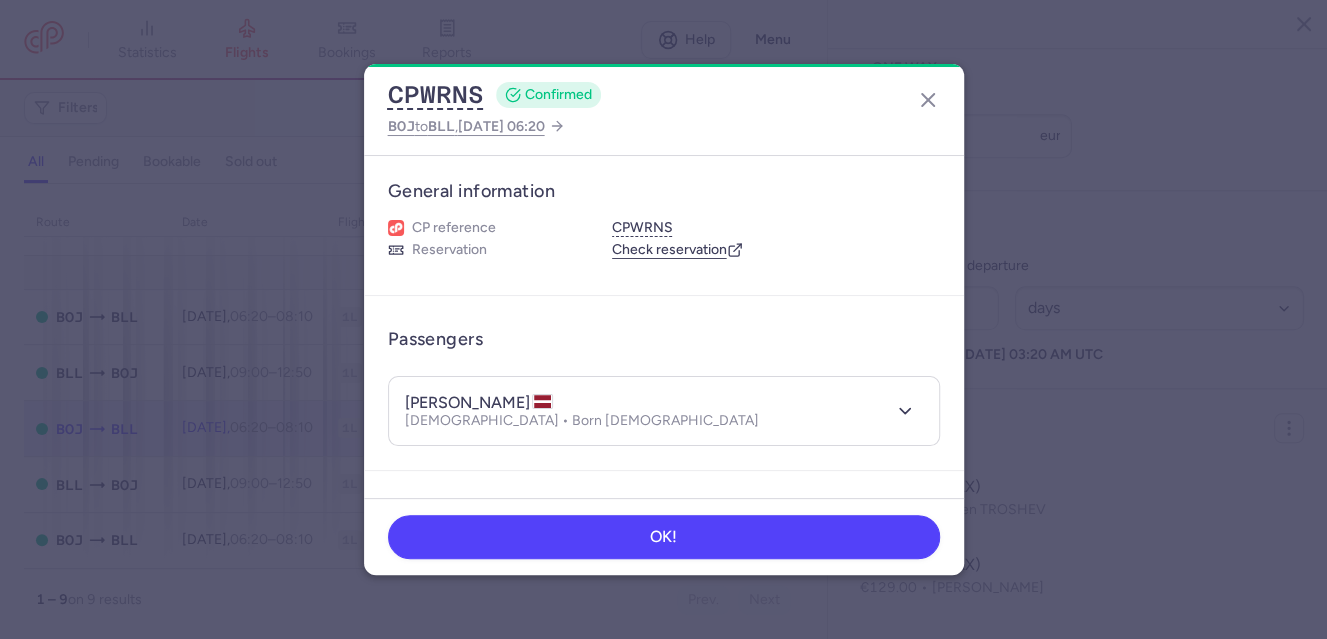 type 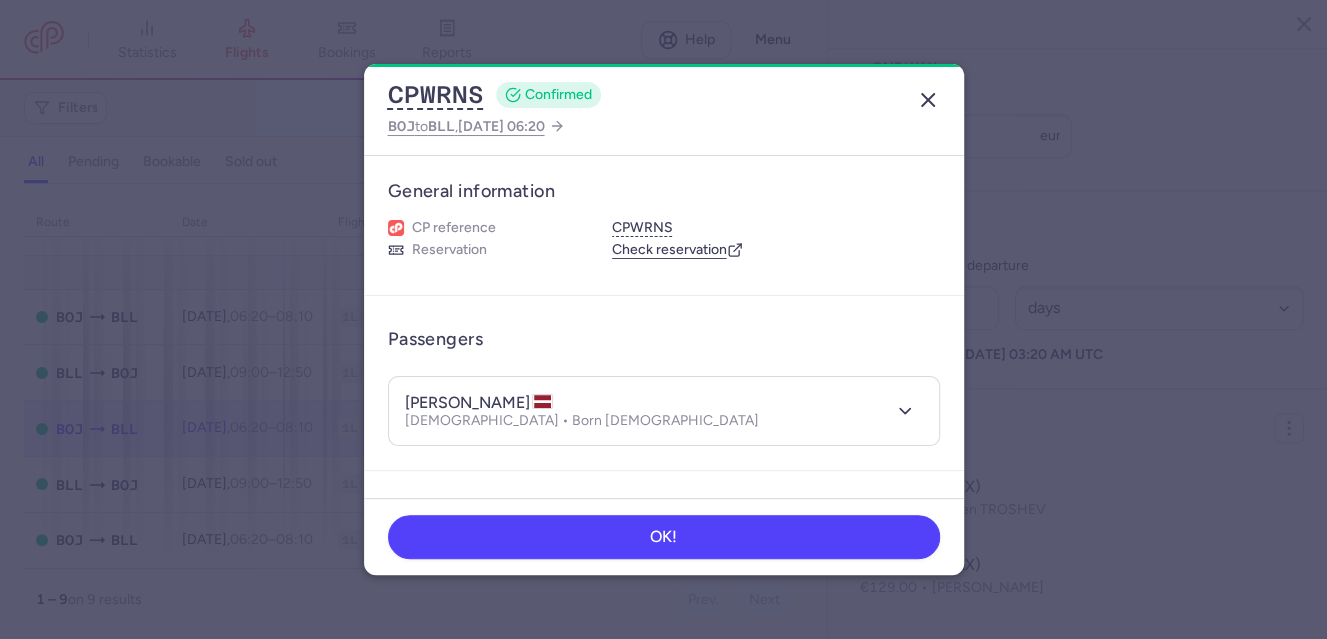 click 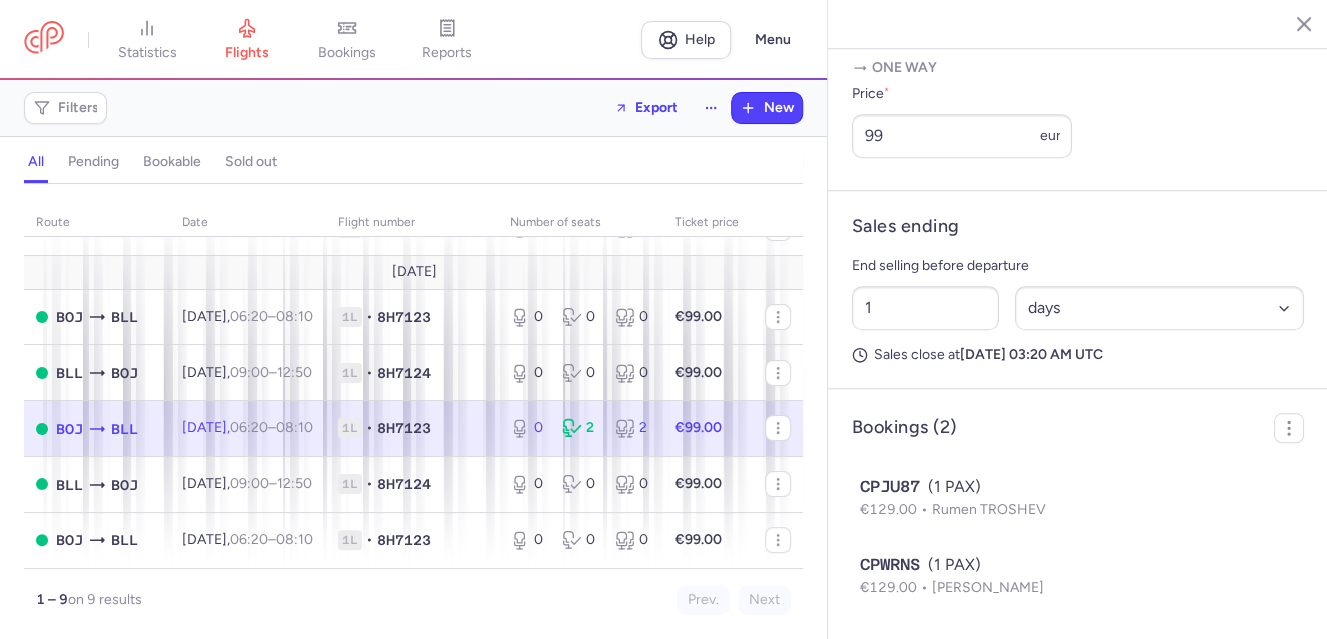 click on "1L" at bounding box center (350, 428) 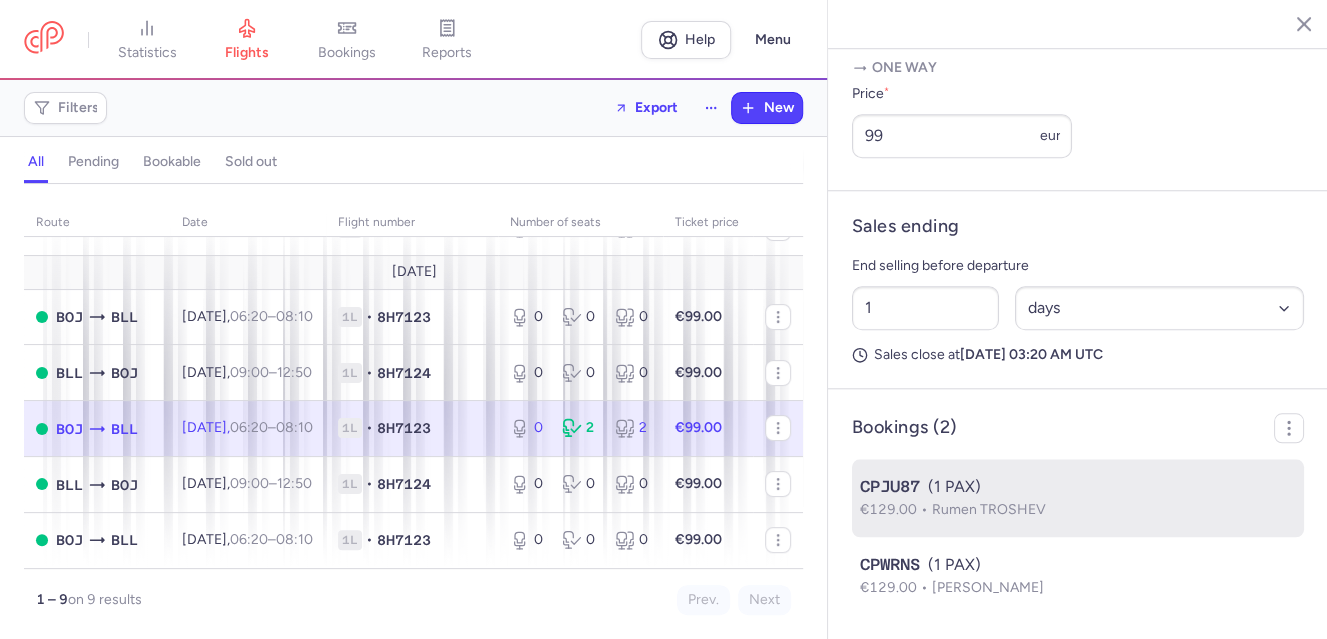 click on "CPJU87  (1 PAX)" at bounding box center (1078, 487) 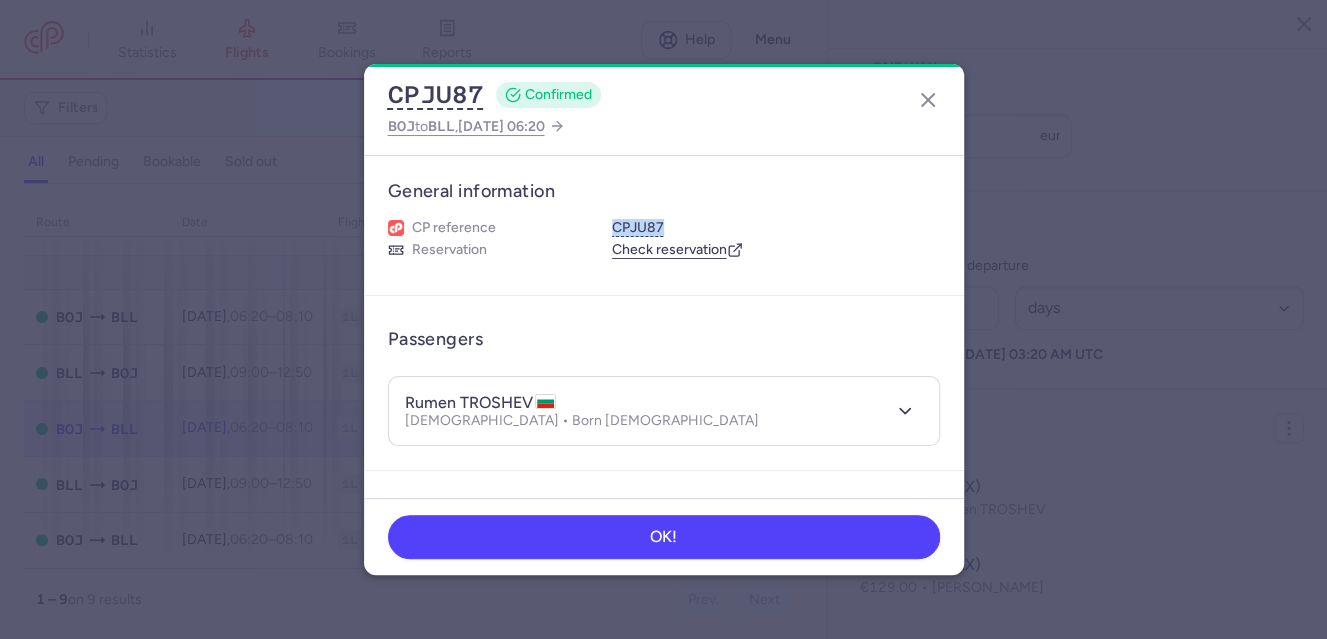 type 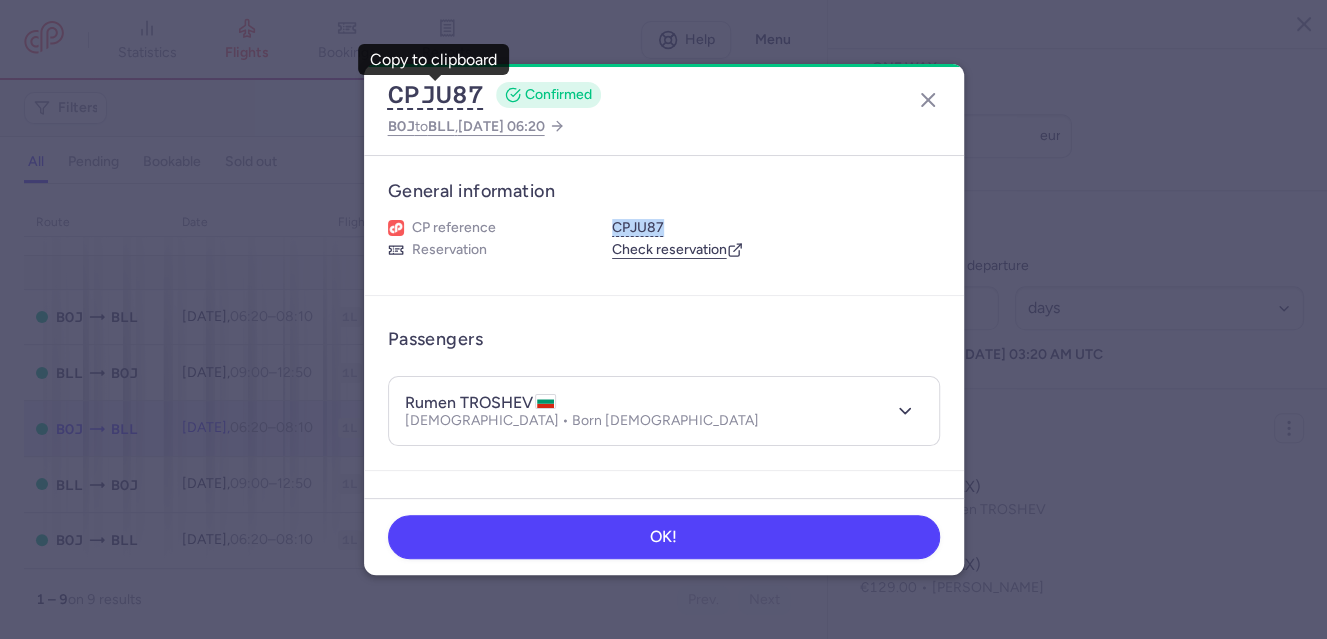 drag, startPoint x: 671, startPoint y: 223, endPoint x: 578, endPoint y: 199, distance: 96.04687 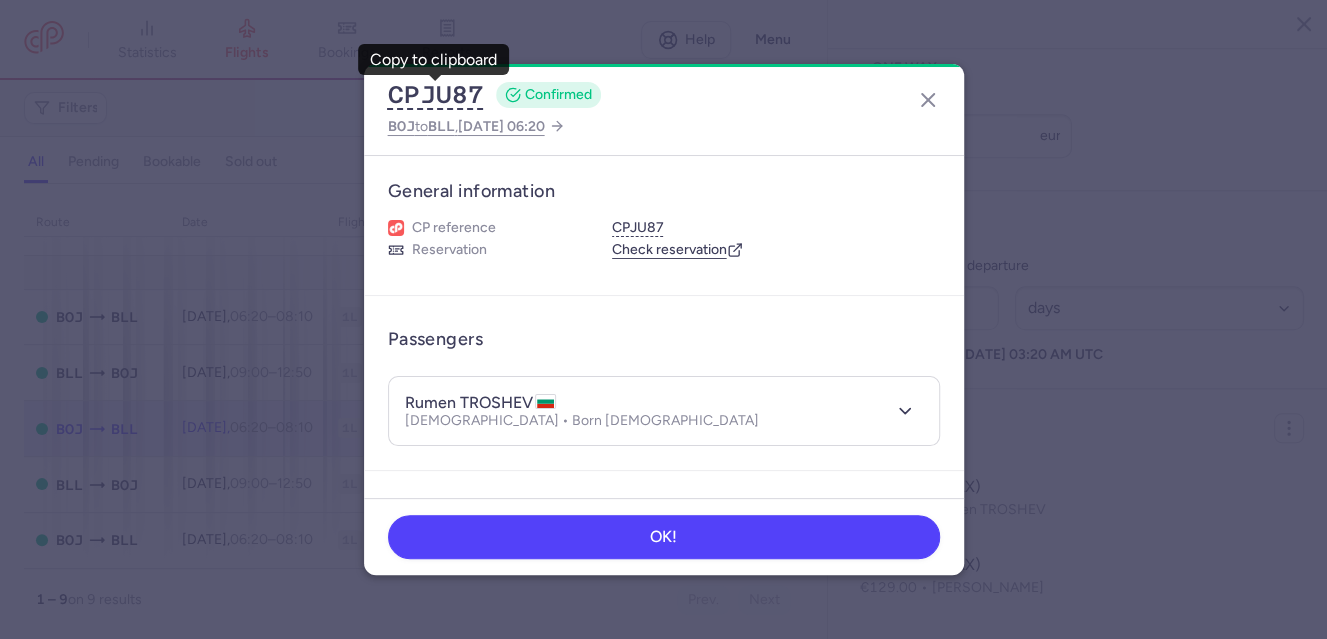 drag, startPoint x: 578, startPoint y: 199, endPoint x: 849, endPoint y: 137, distance: 278.0018 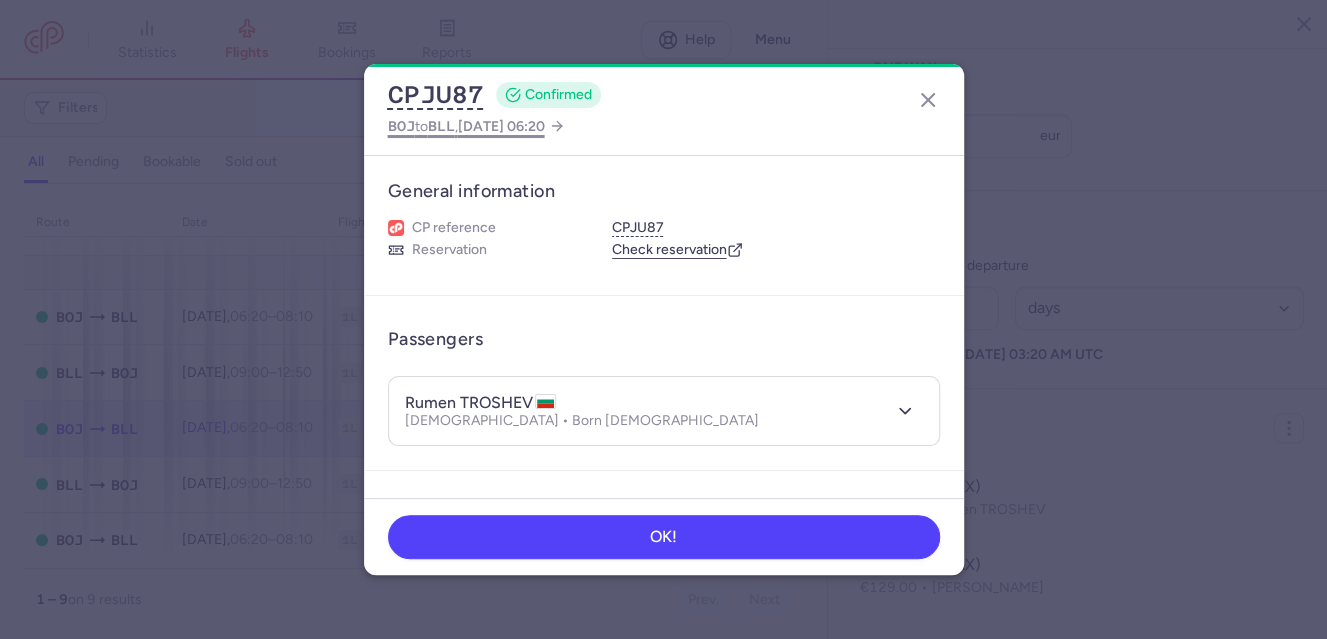 drag, startPoint x: 386, startPoint y: 86, endPoint x: 557, endPoint y: 117, distance: 173.78723 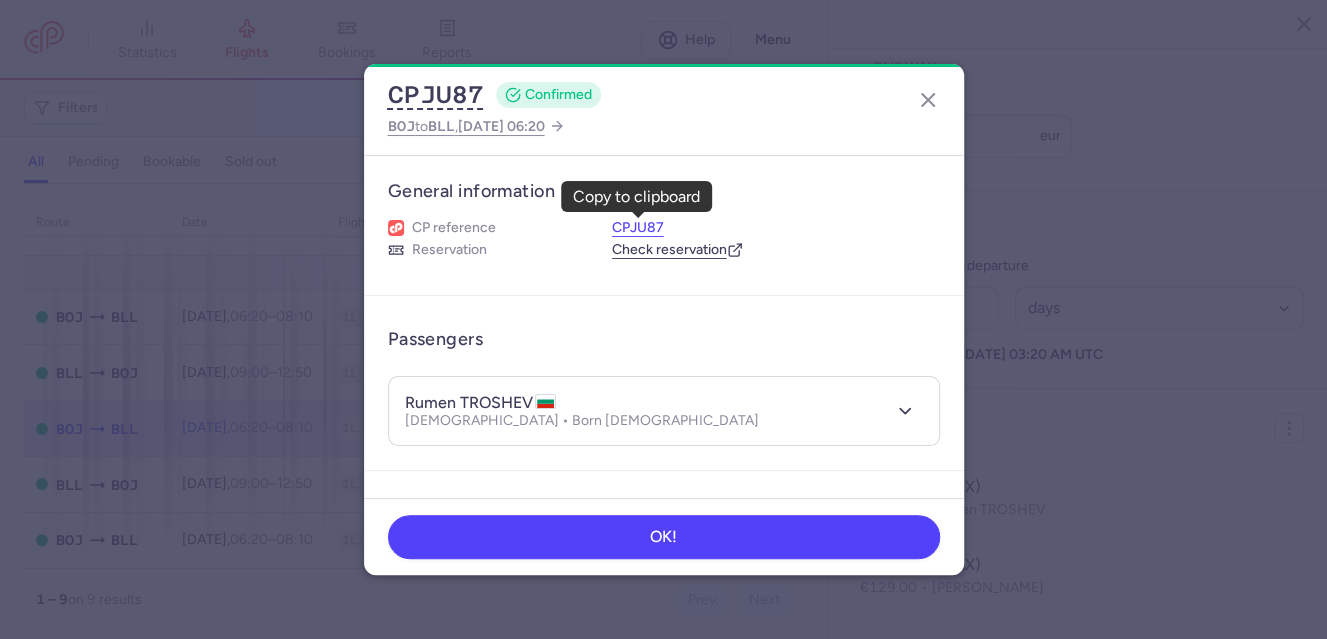 click on "CPJU87" at bounding box center [638, 228] 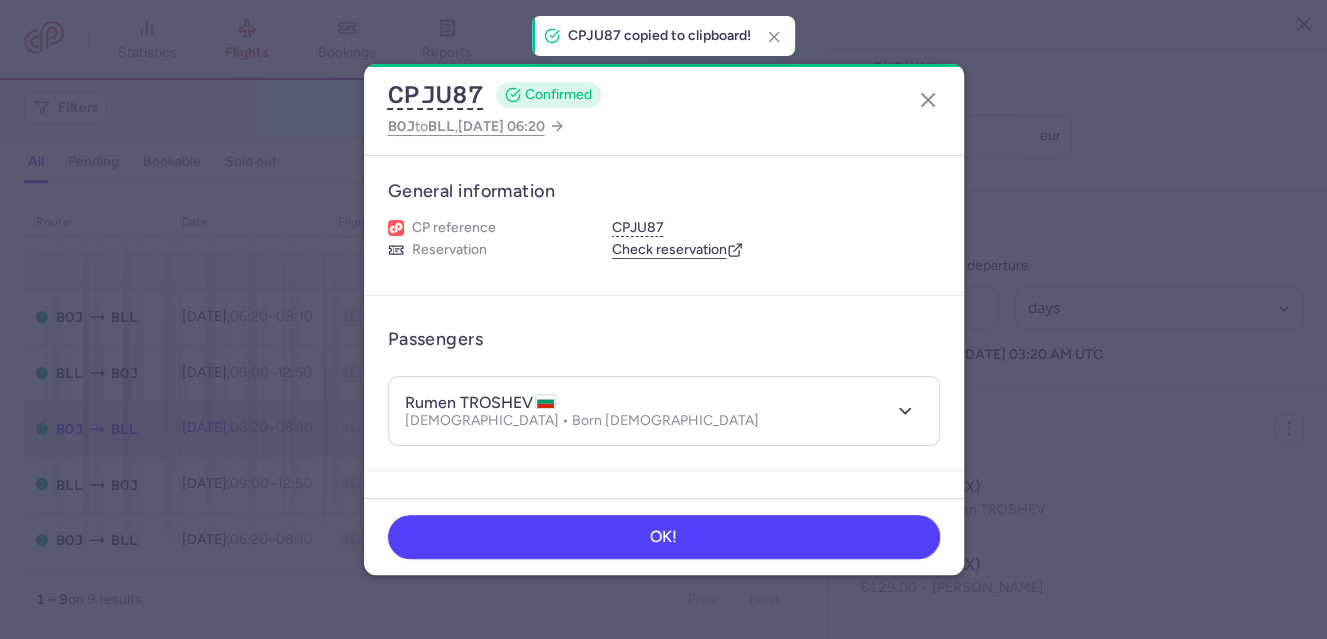 type 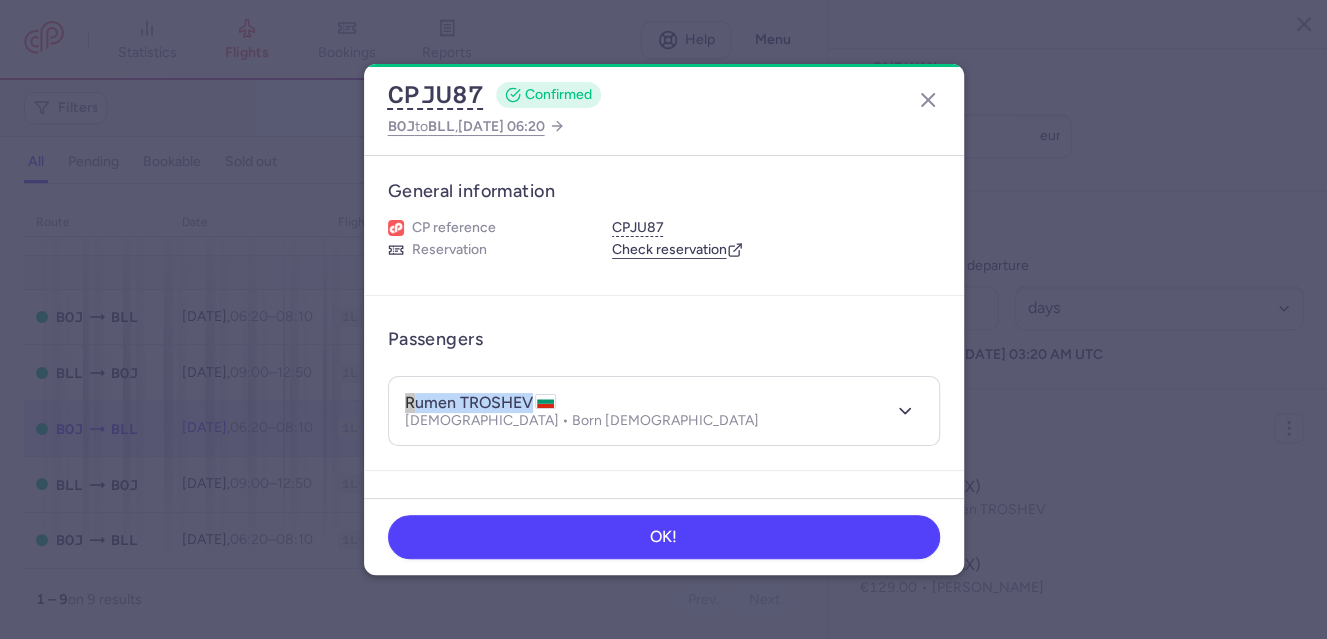 drag, startPoint x: 407, startPoint y: 401, endPoint x: 531, endPoint y: 401, distance: 124 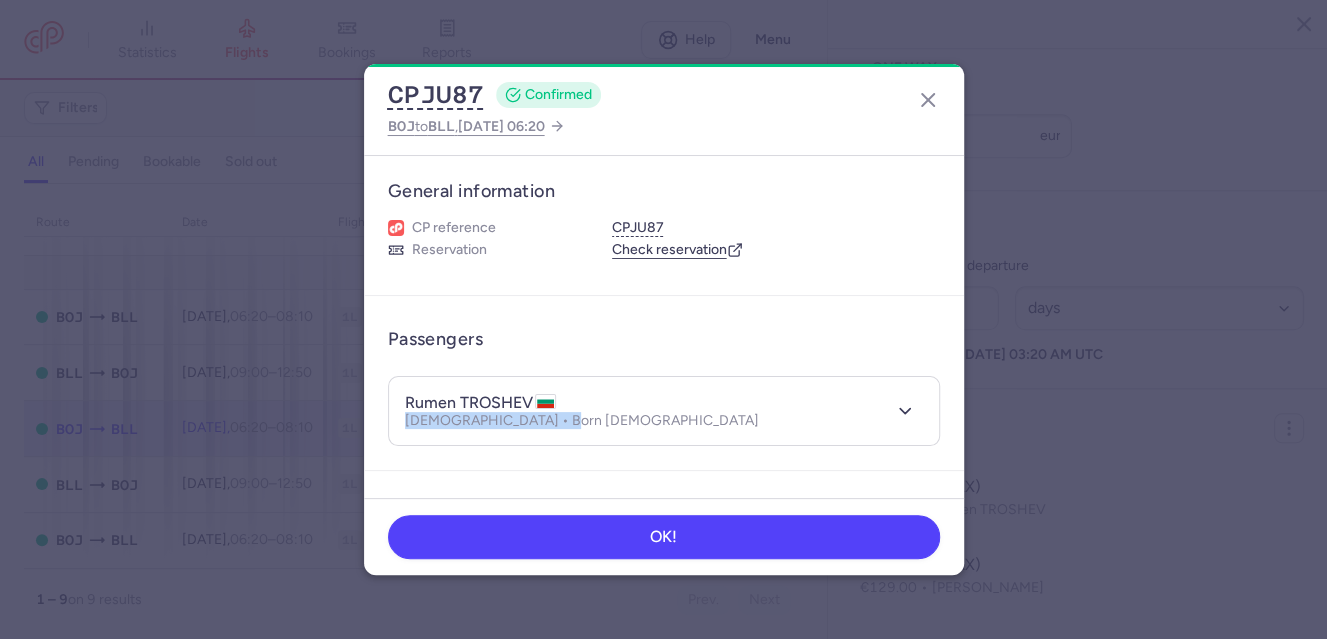 drag, startPoint x: 406, startPoint y: 416, endPoint x: 555, endPoint y: 417, distance: 149.00336 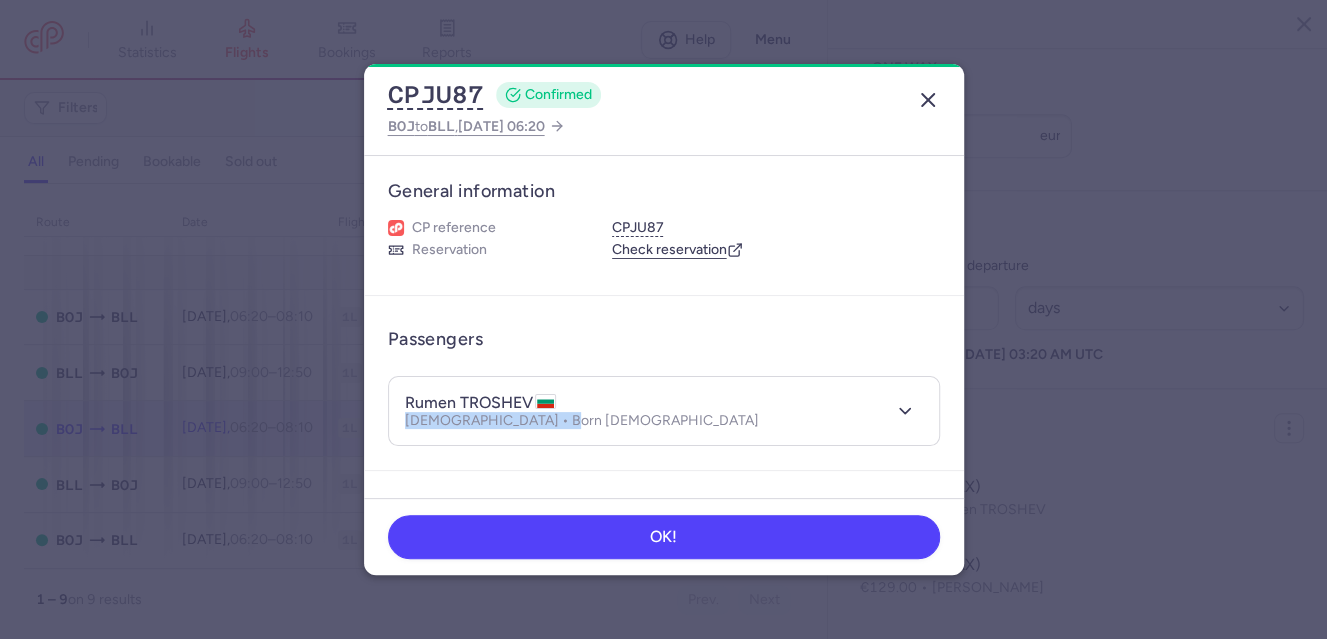 click 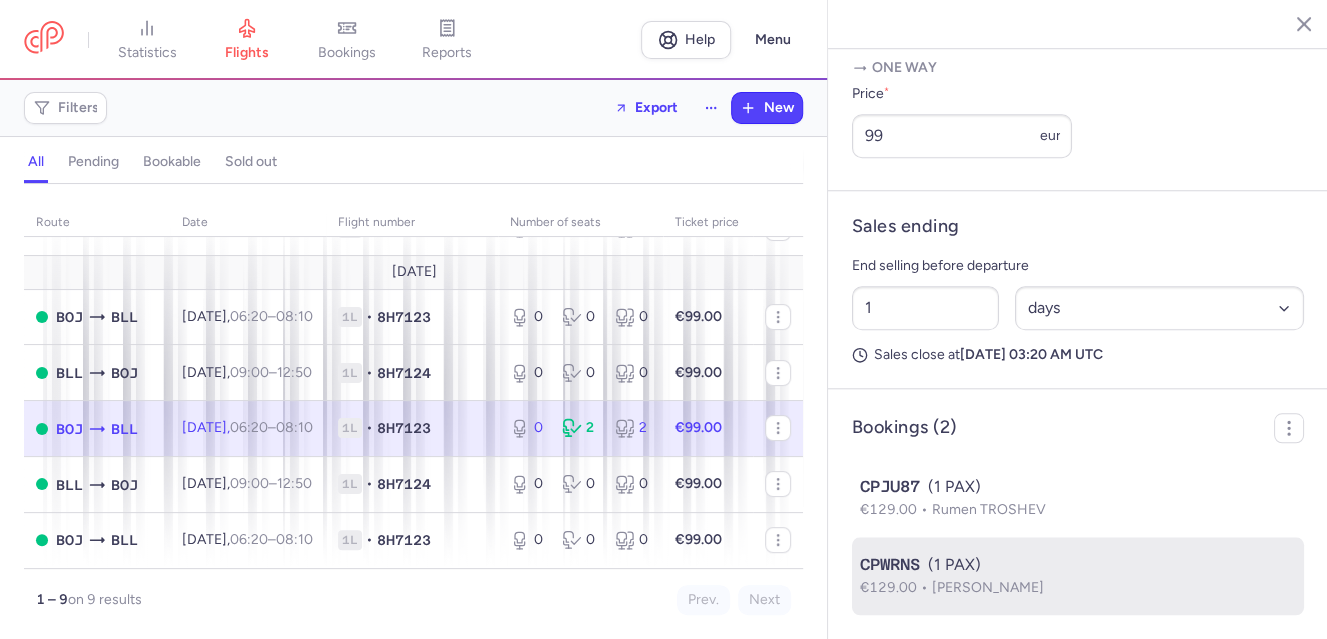 click on "CPWRNS" at bounding box center (890, 565) 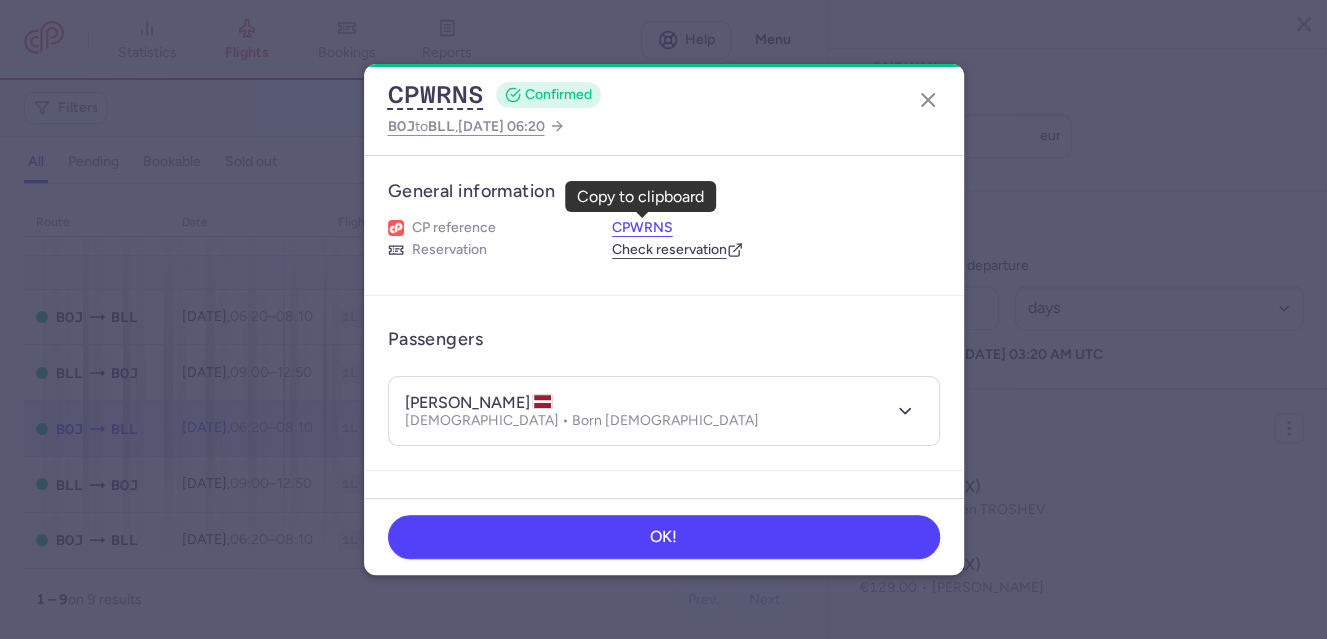 click on "CPWRNS" at bounding box center (642, 228) 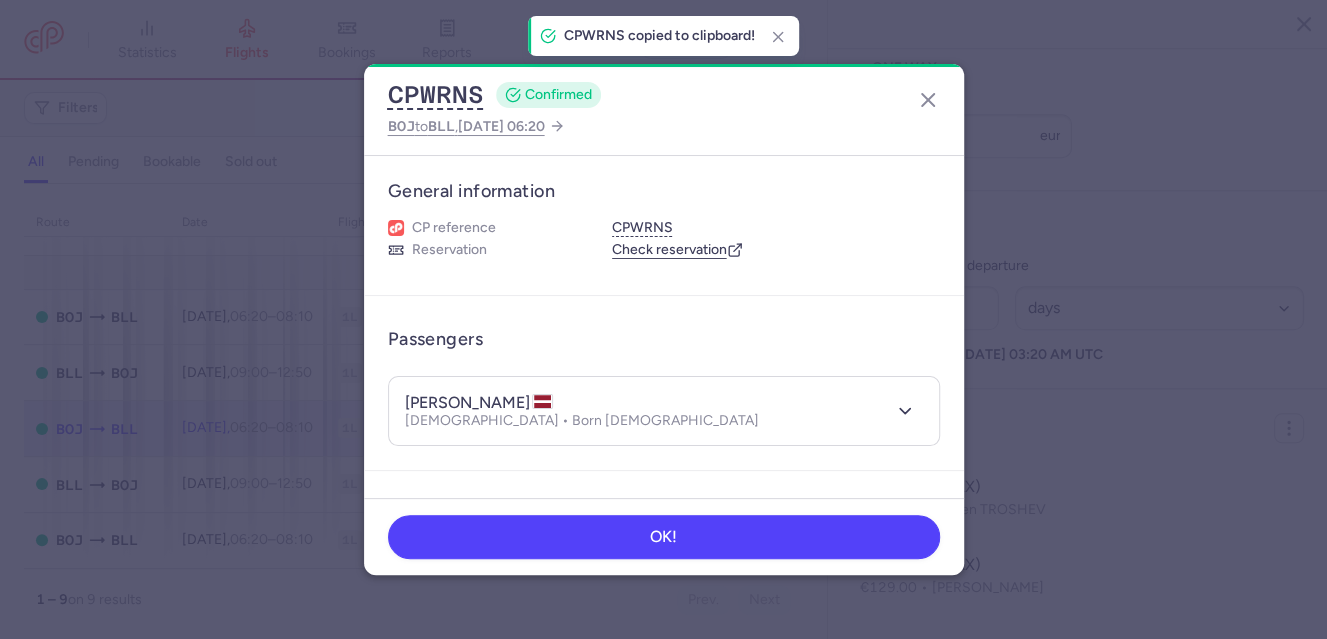 type 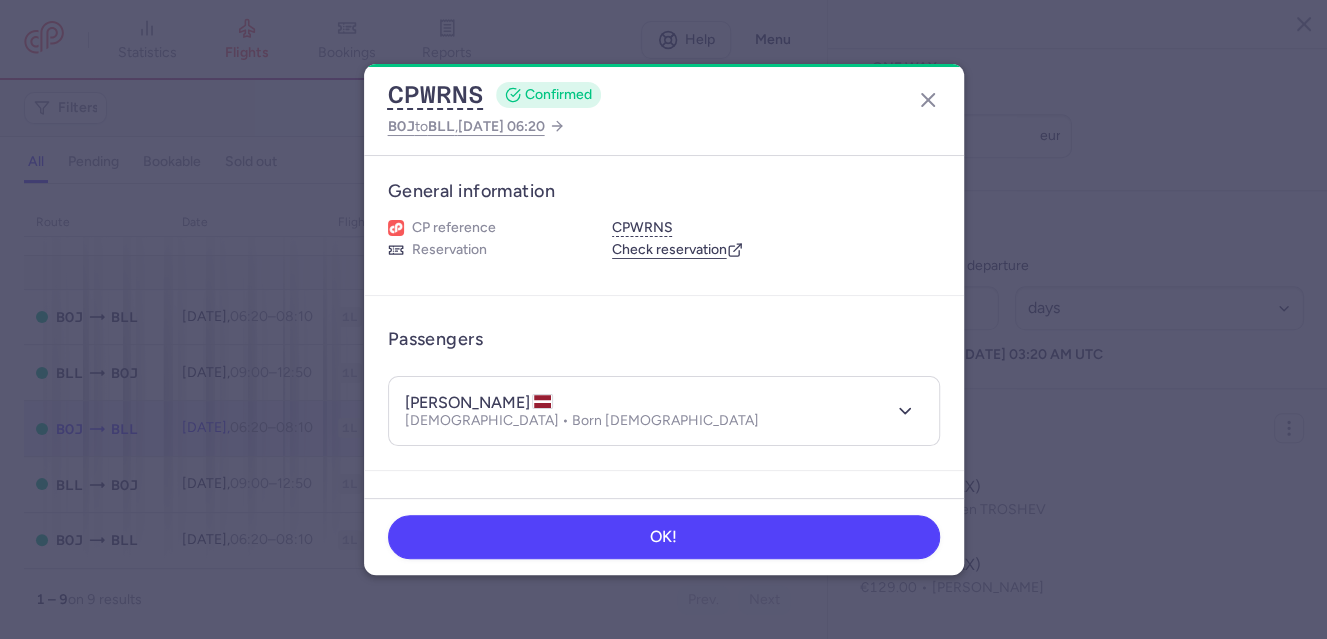 click on "[PERSON_NAME]  [DEMOGRAPHIC_DATA] • Born [DEMOGRAPHIC_DATA]" at bounding box center (664, 411) 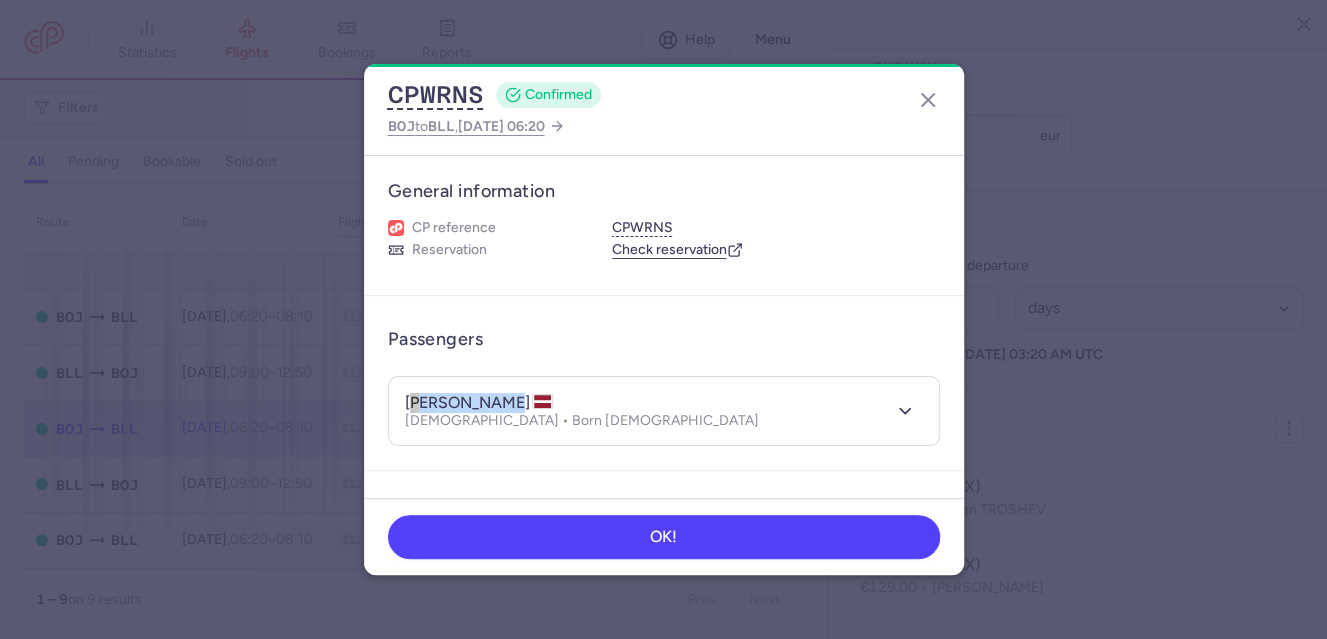 drag, startPoint x: 409, startPoint y: 397, endPoint x: 482, endPoint y: 401, distance: 73.109505 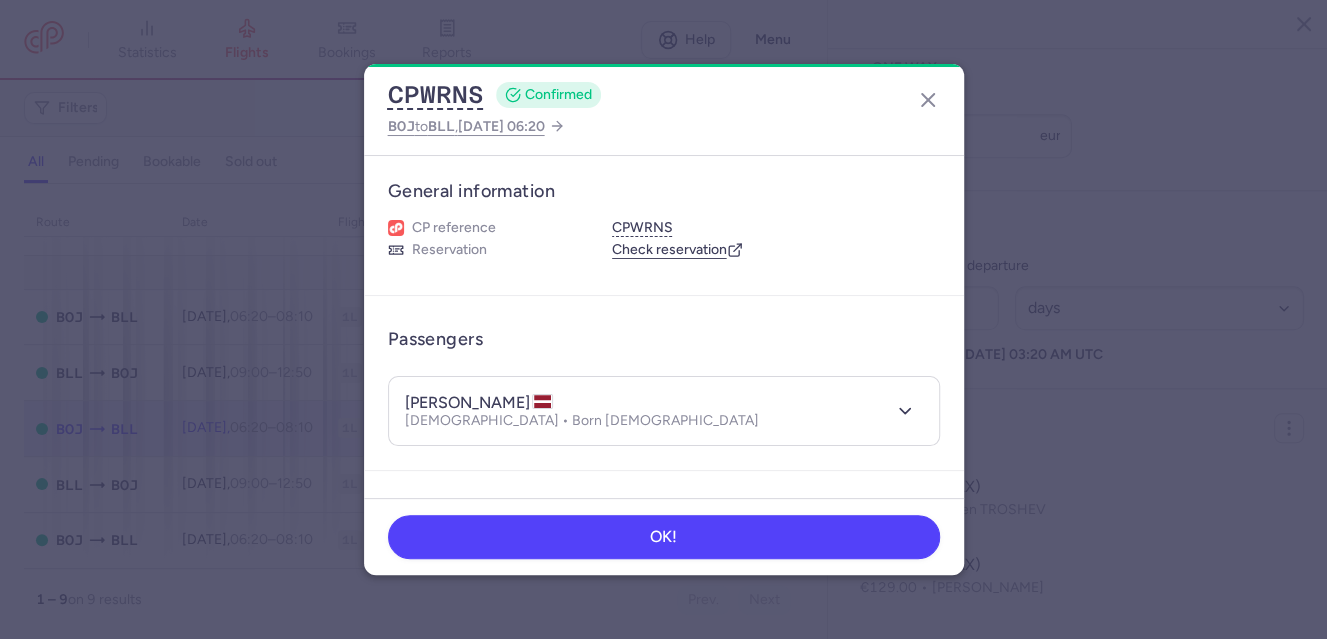 drag, startPoint x: 482, startPoint y: 401, endPoint x: 396, endPoint y: 409, distance: 86.37129 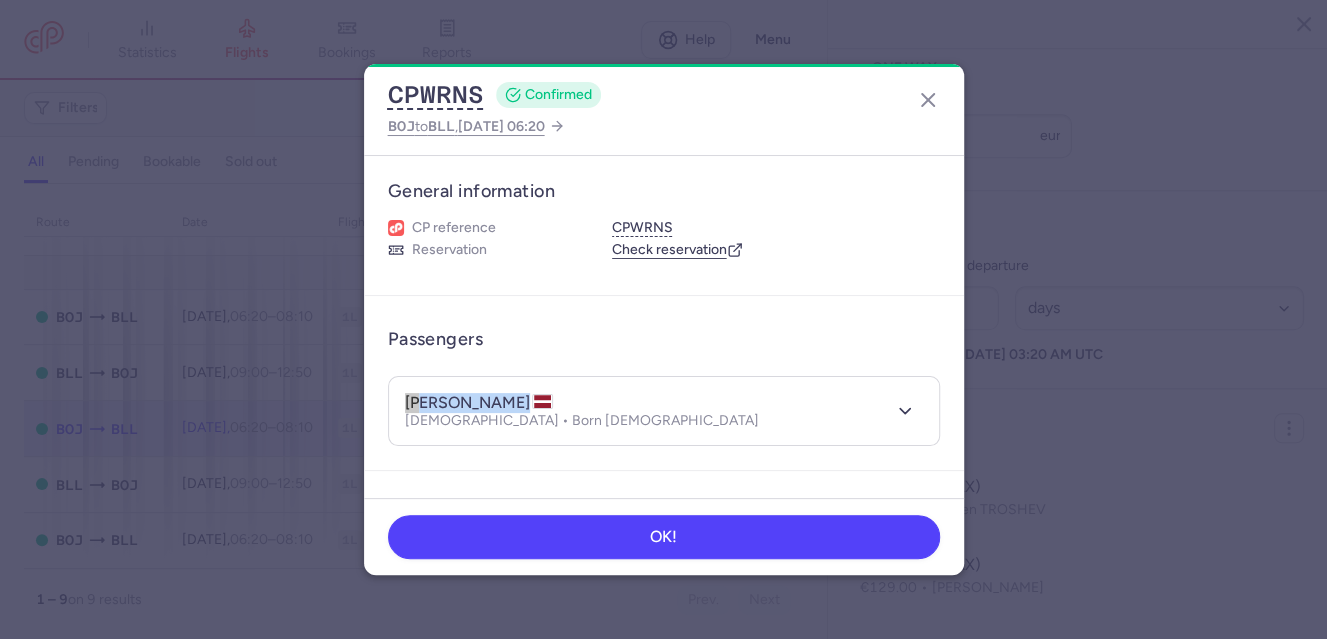 drag, startPoint x: 408, startPoint y: 402, endPoint x: 500, endPoint y: 402, distance: 92 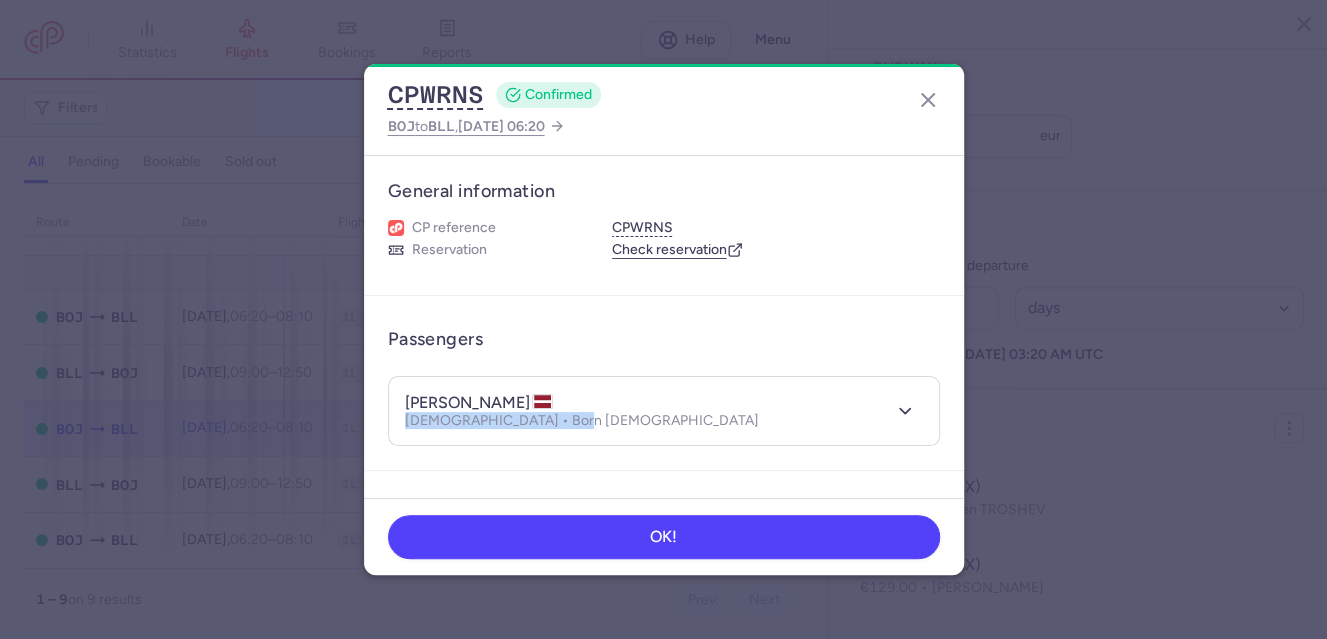 drag, startPoint x: 406, startPoint y: 423, endPoint x: 615, endPoint y: 426, distance: 209.02153 